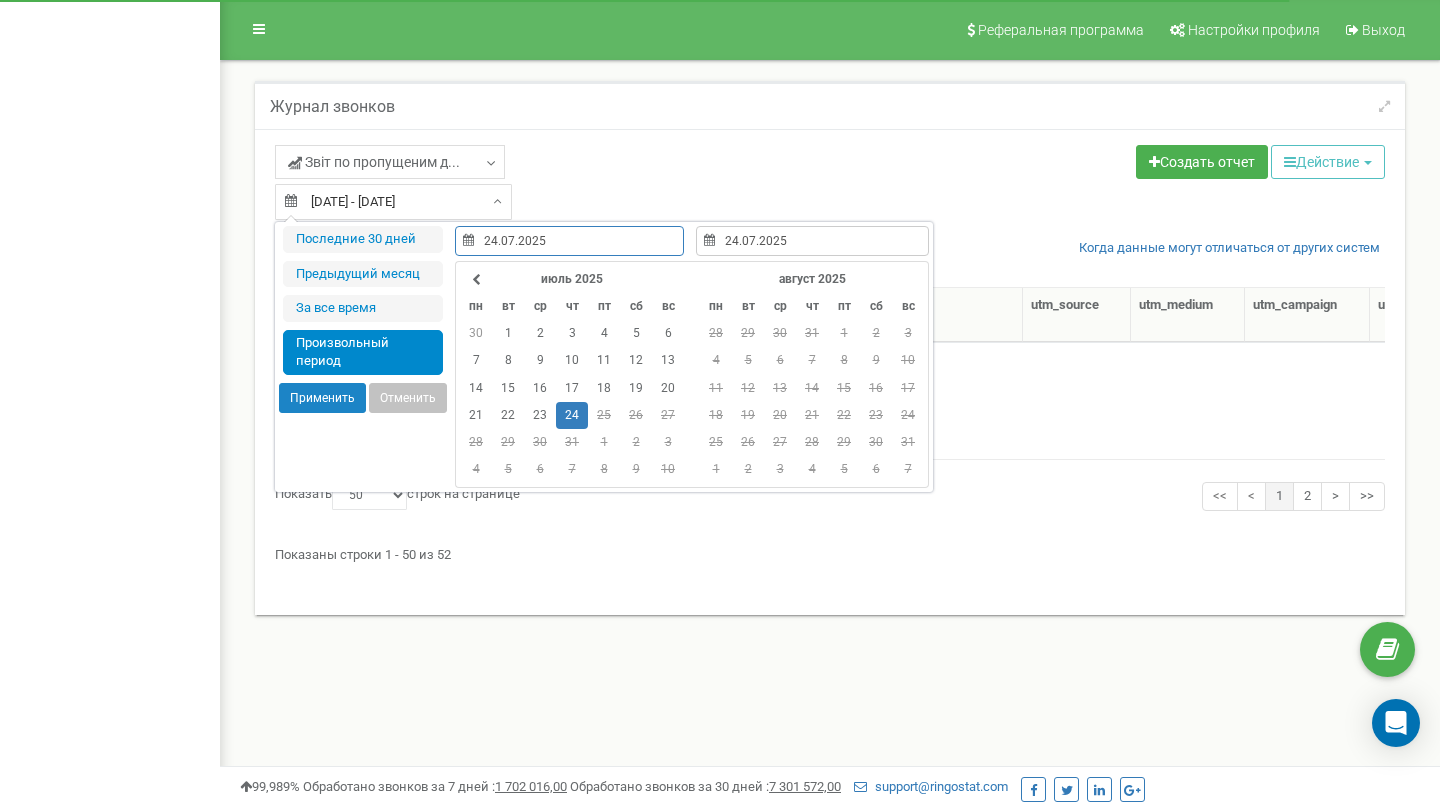 select on "50" 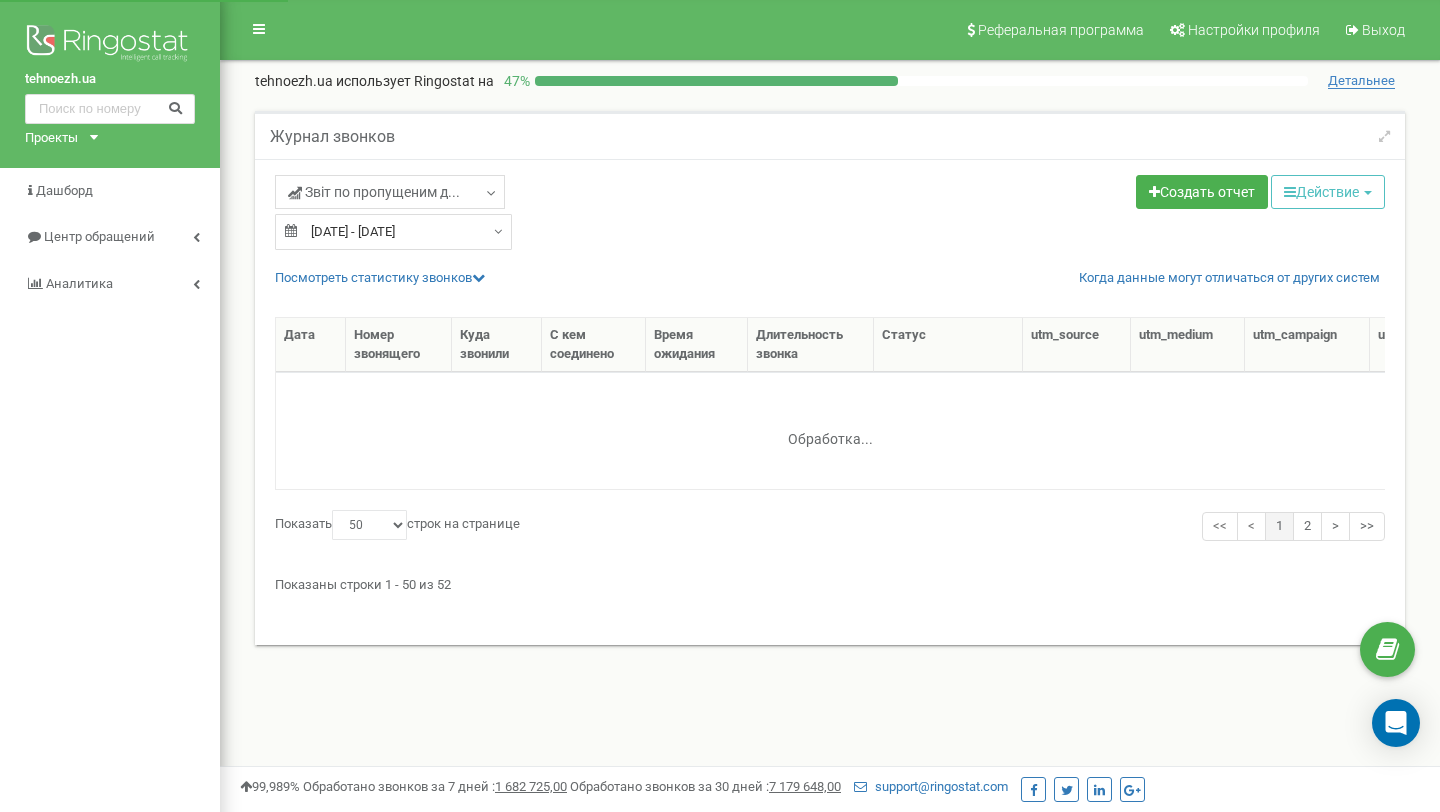 select on "50" 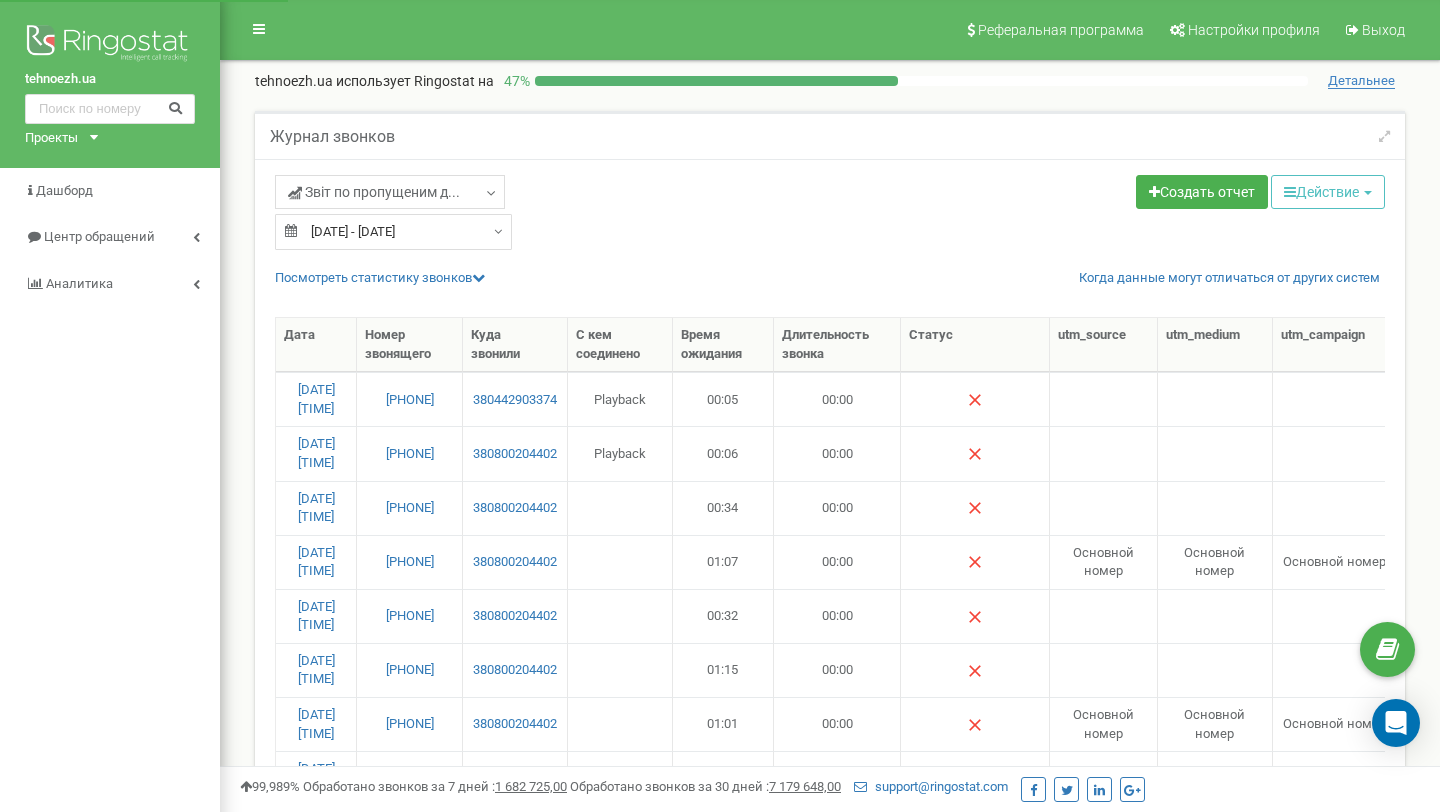 scroll, scrollTop: 0, scrollLeft: 0, axis: both 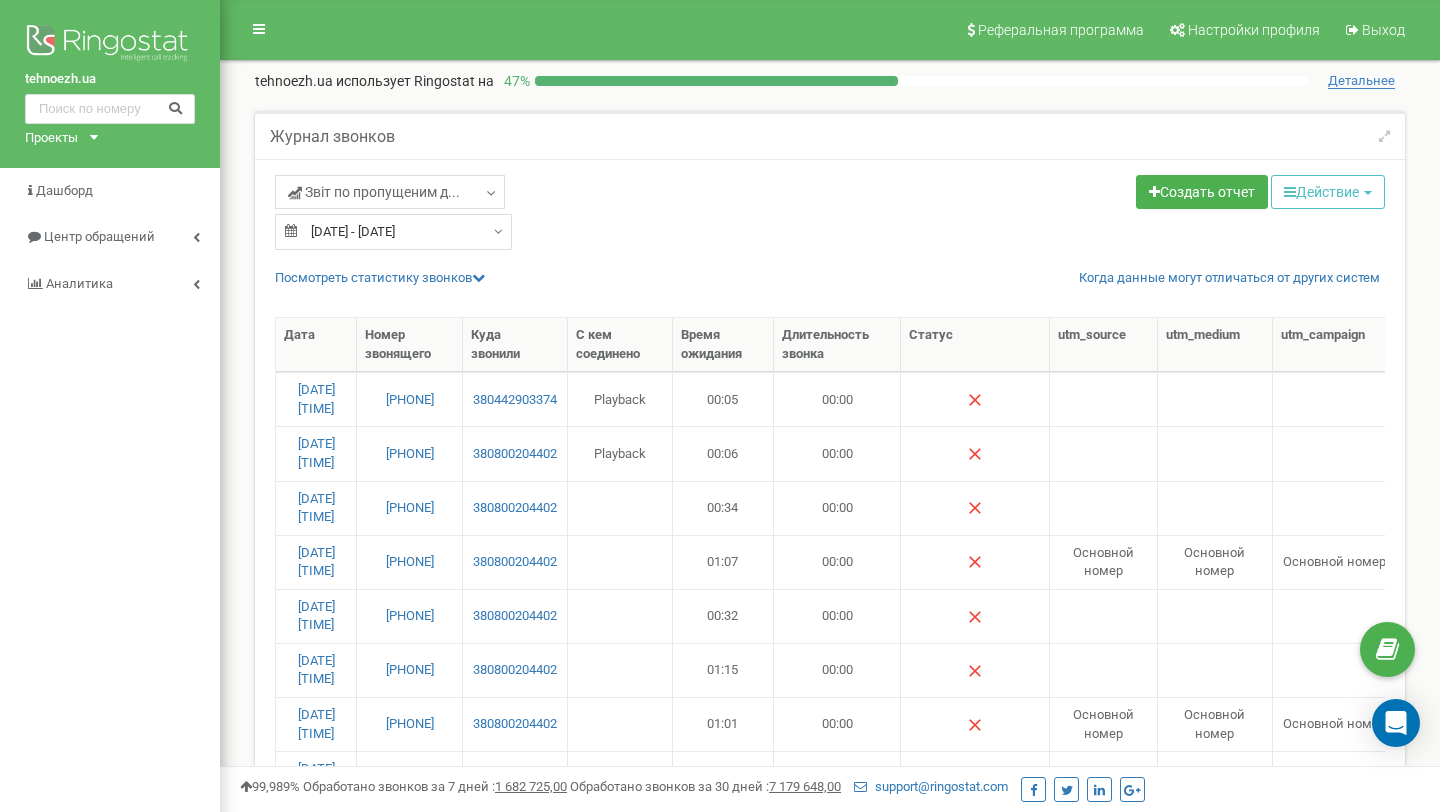 click on "24.07.2025 - 24.07.2025" at bounding box center (393, 232) 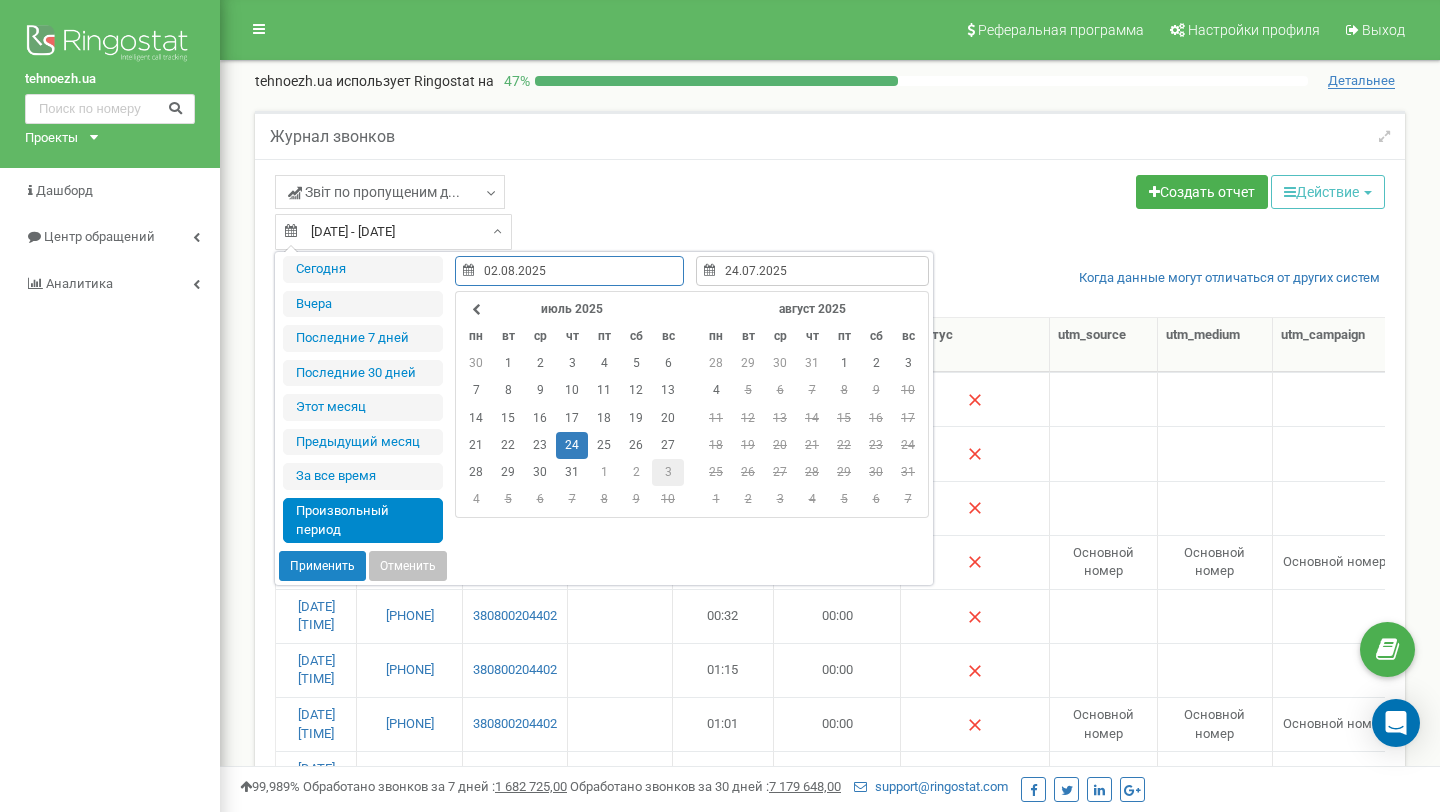 type on "03.08.2025" 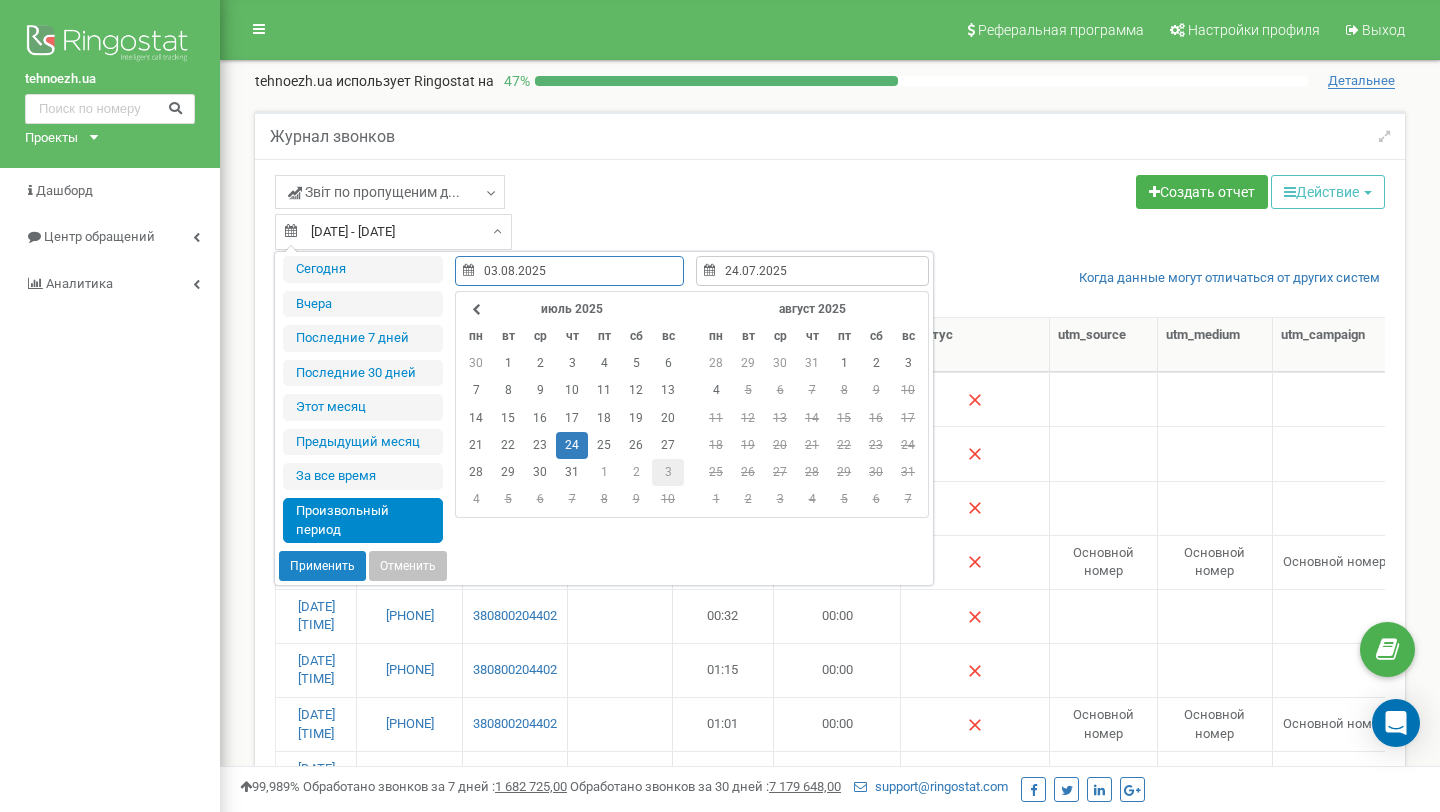 click on "3" at bounding box center (668, 472) 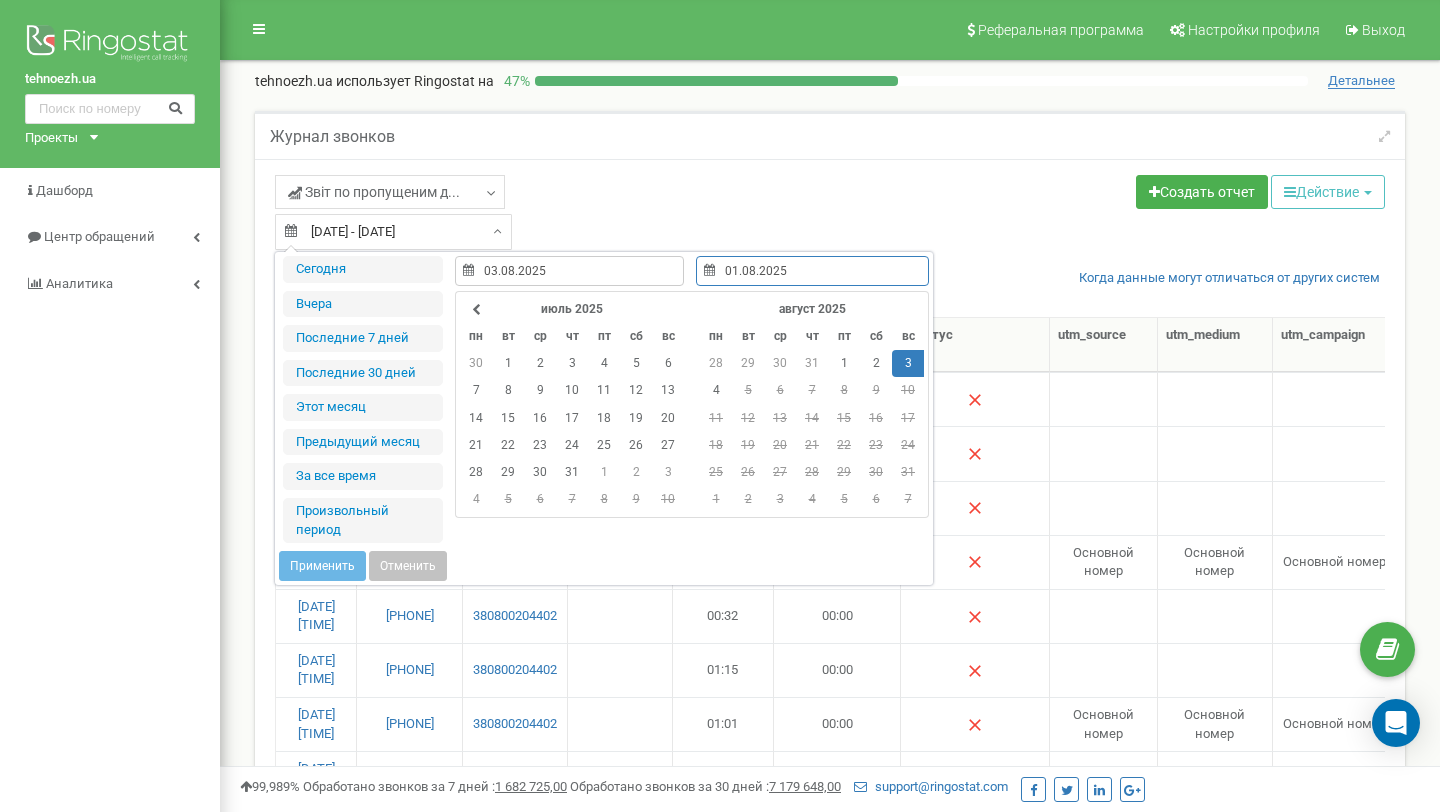 type on "04.08.2025" 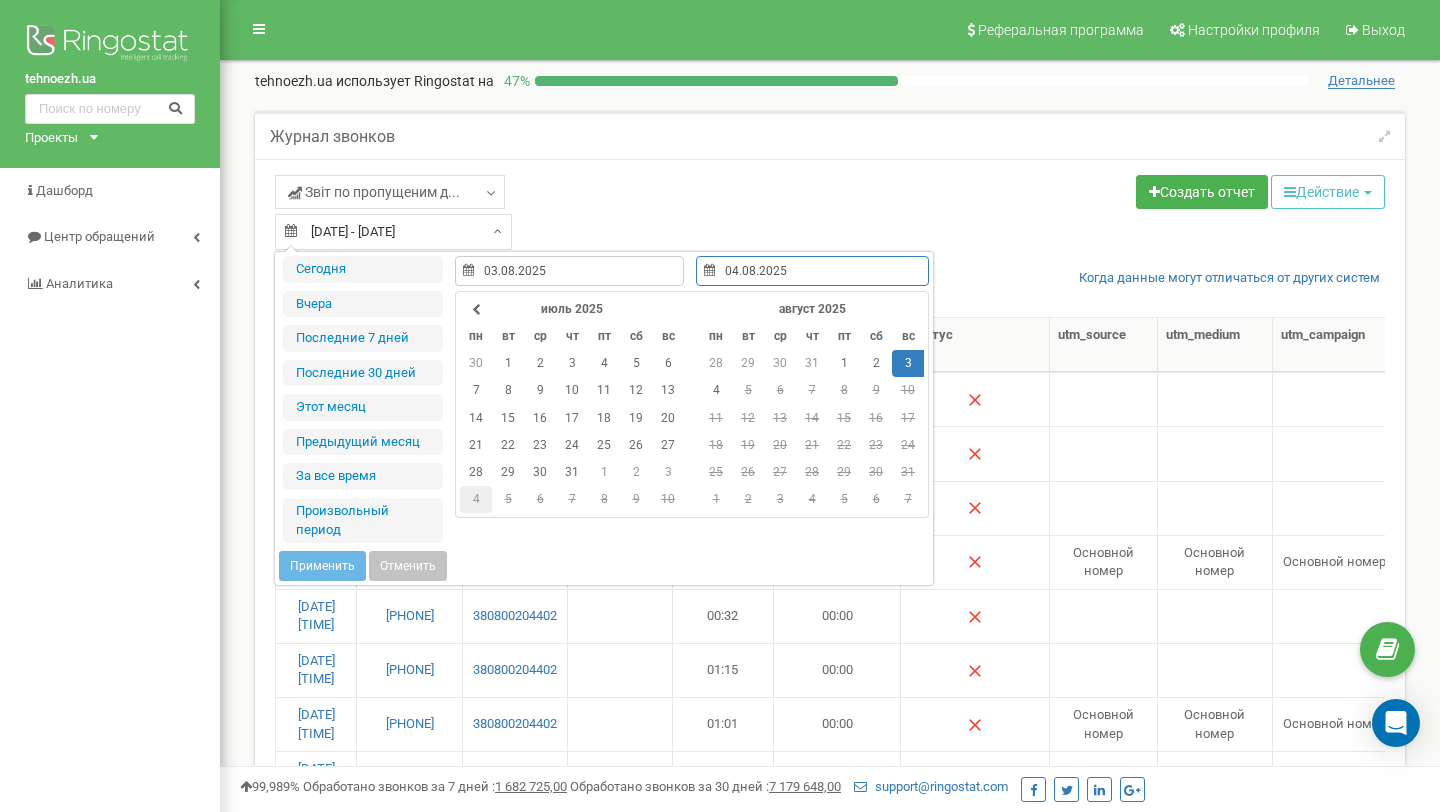 click on "4" at bounding box center [476, 499] 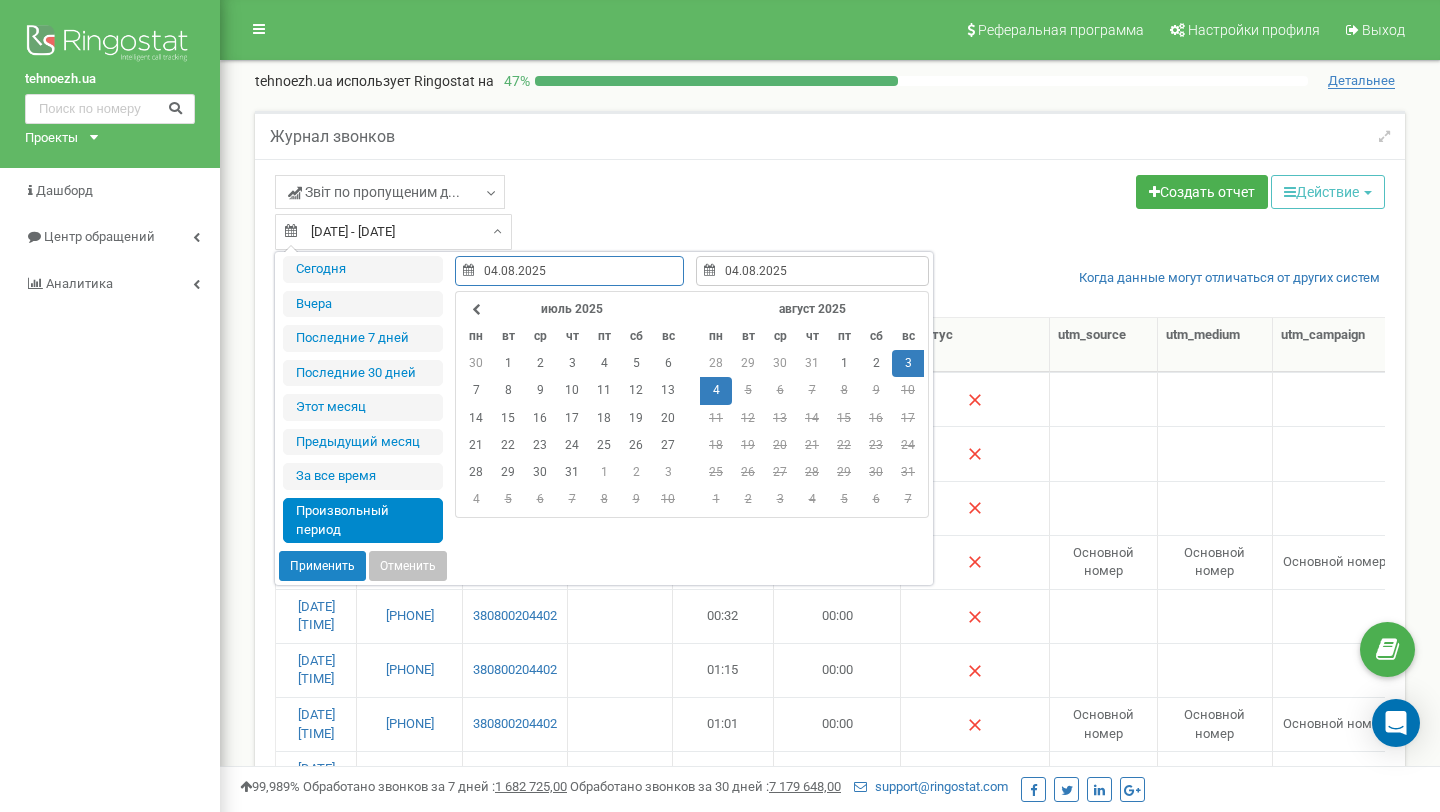 type on "03.08.2025" 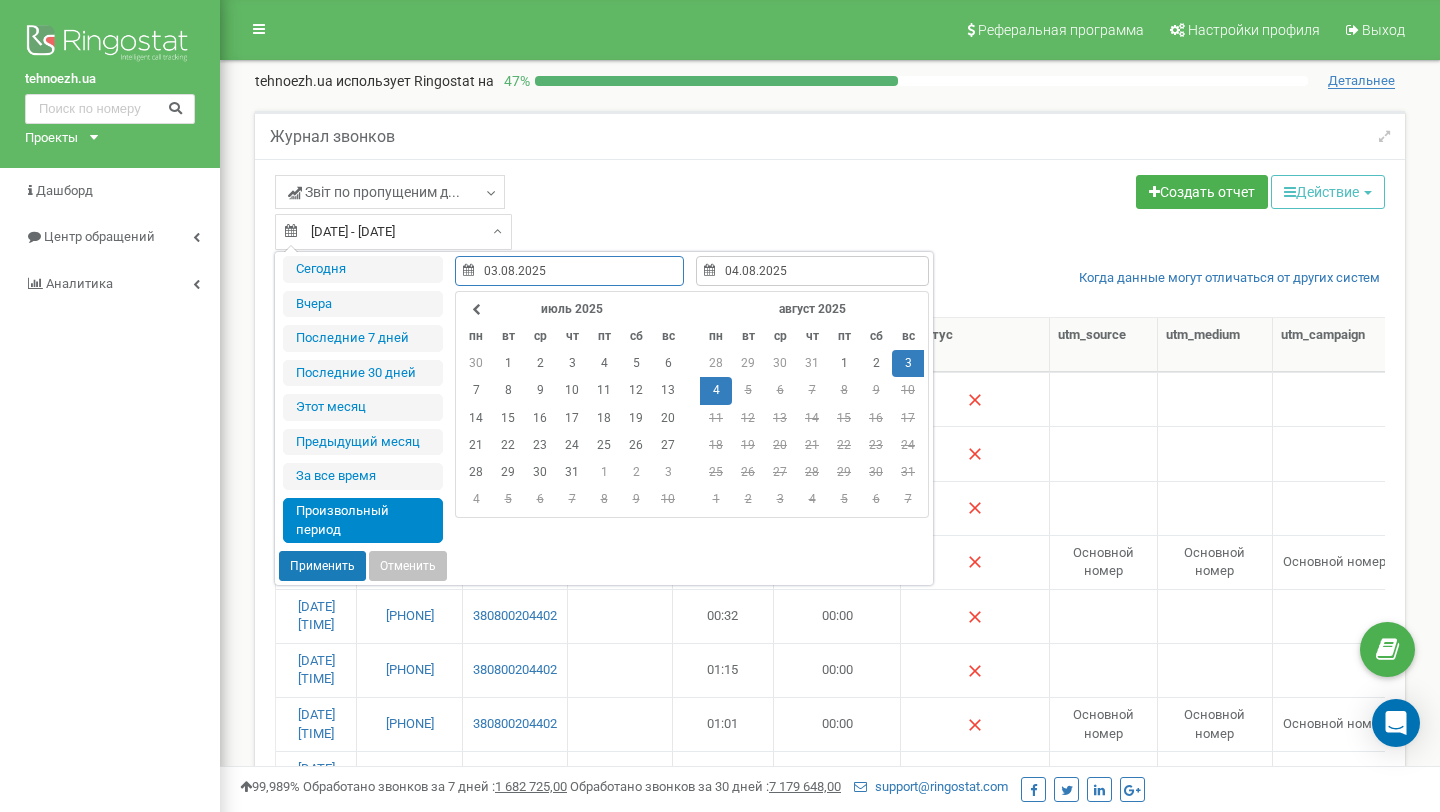 click on "Применить" at bounding box center (322, 566) 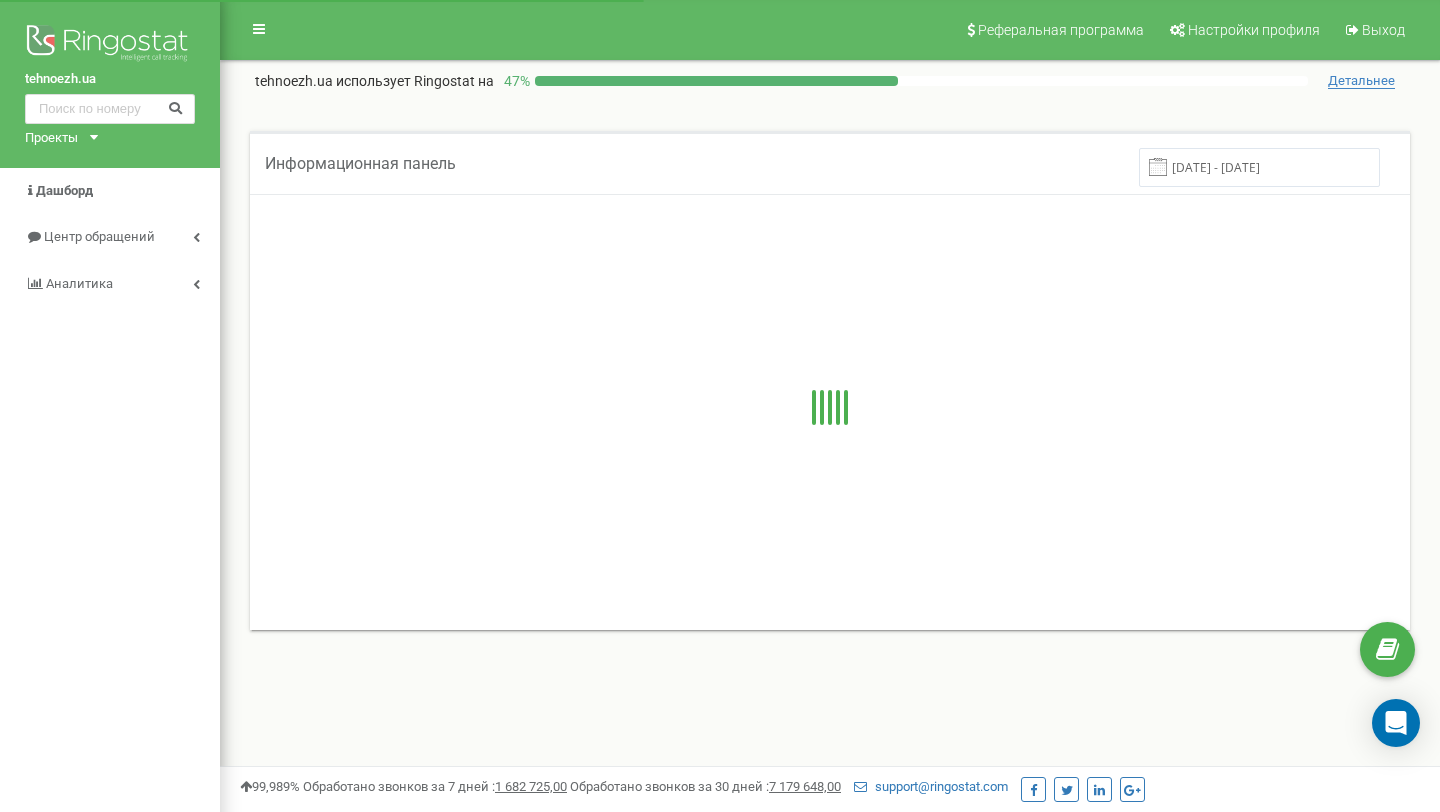 scroll, scrollTop: 0, scrollLeft: 0, axis: both 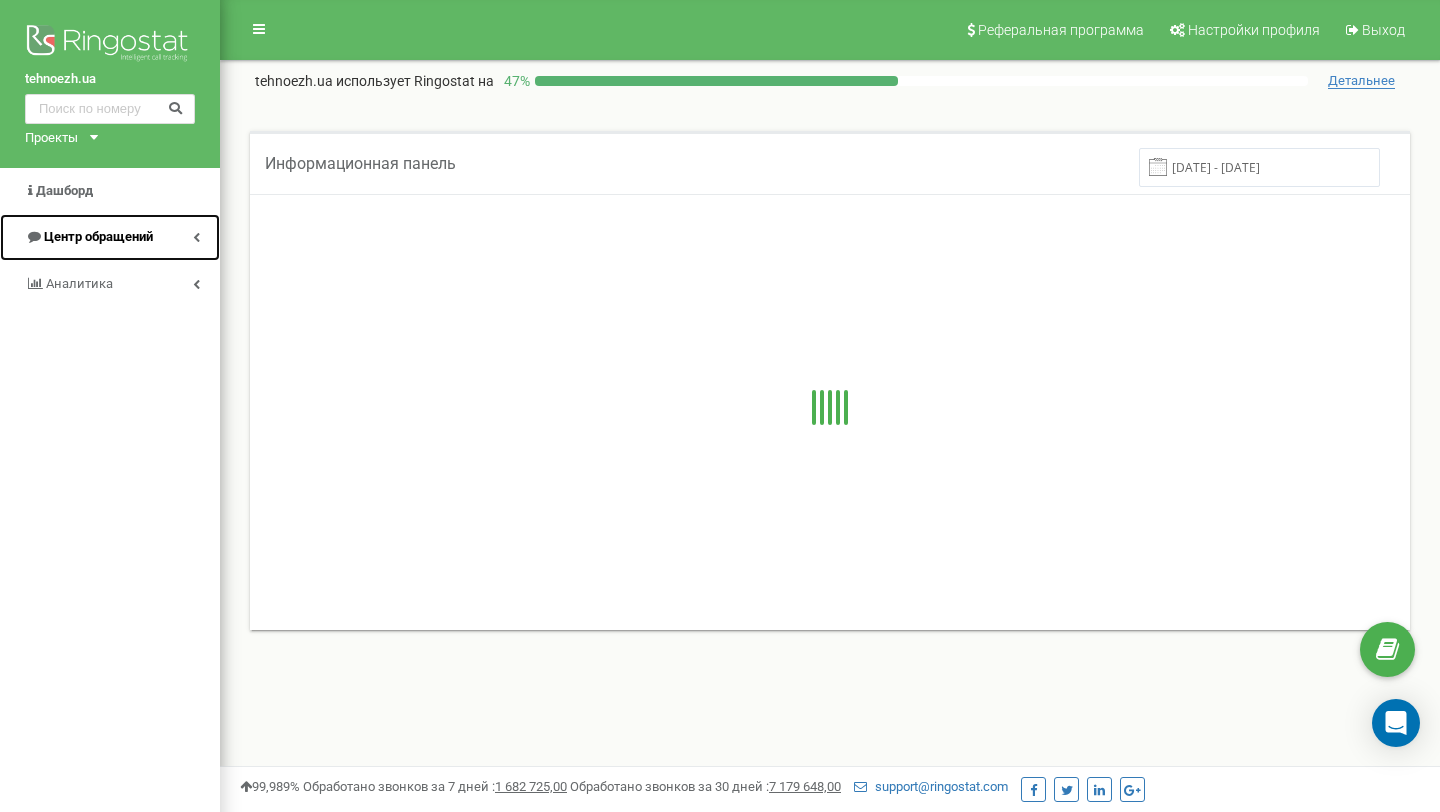 click on "Центр обращений" at bounding box center (110, 237) 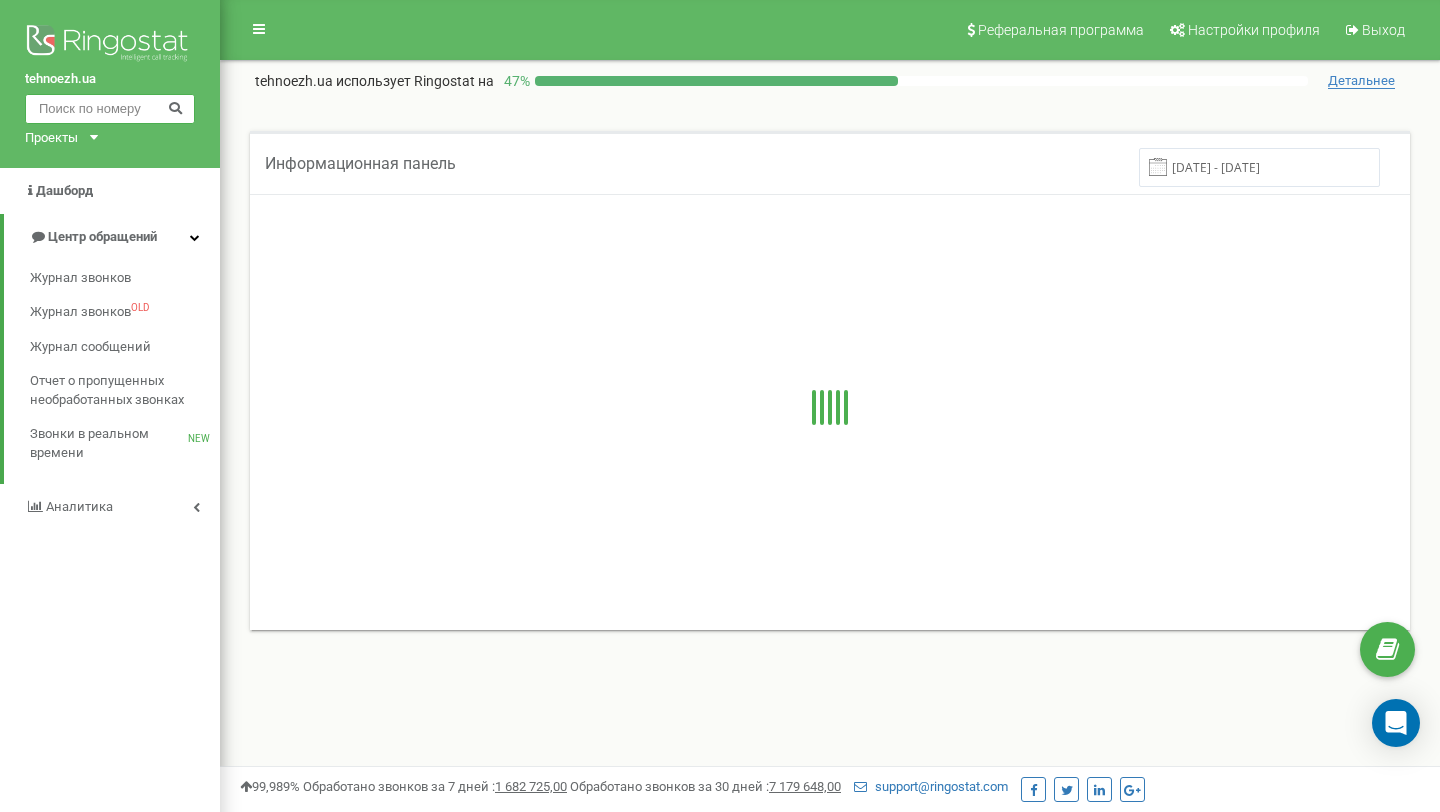 click at bounding box center (110, 109) 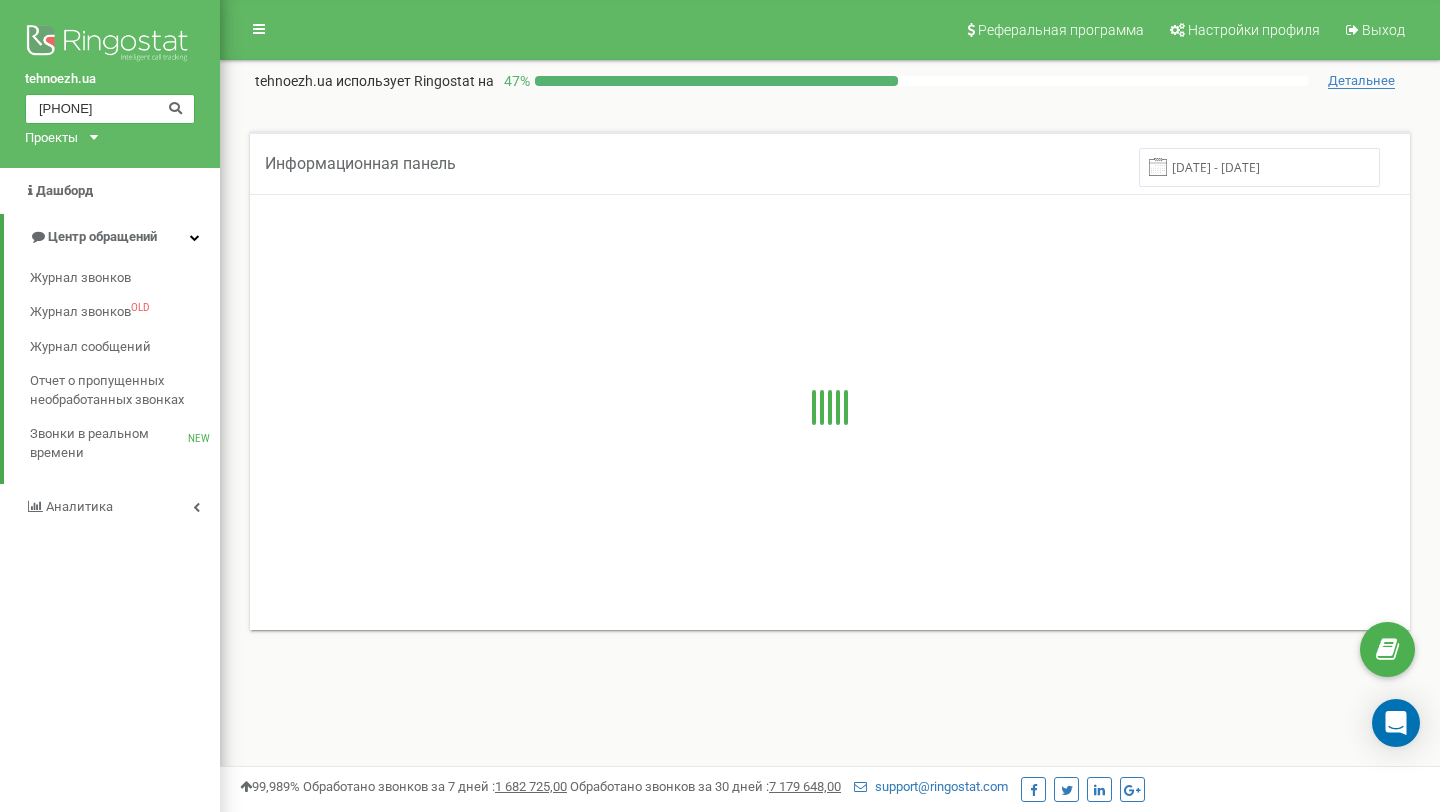 type on "380669212553" 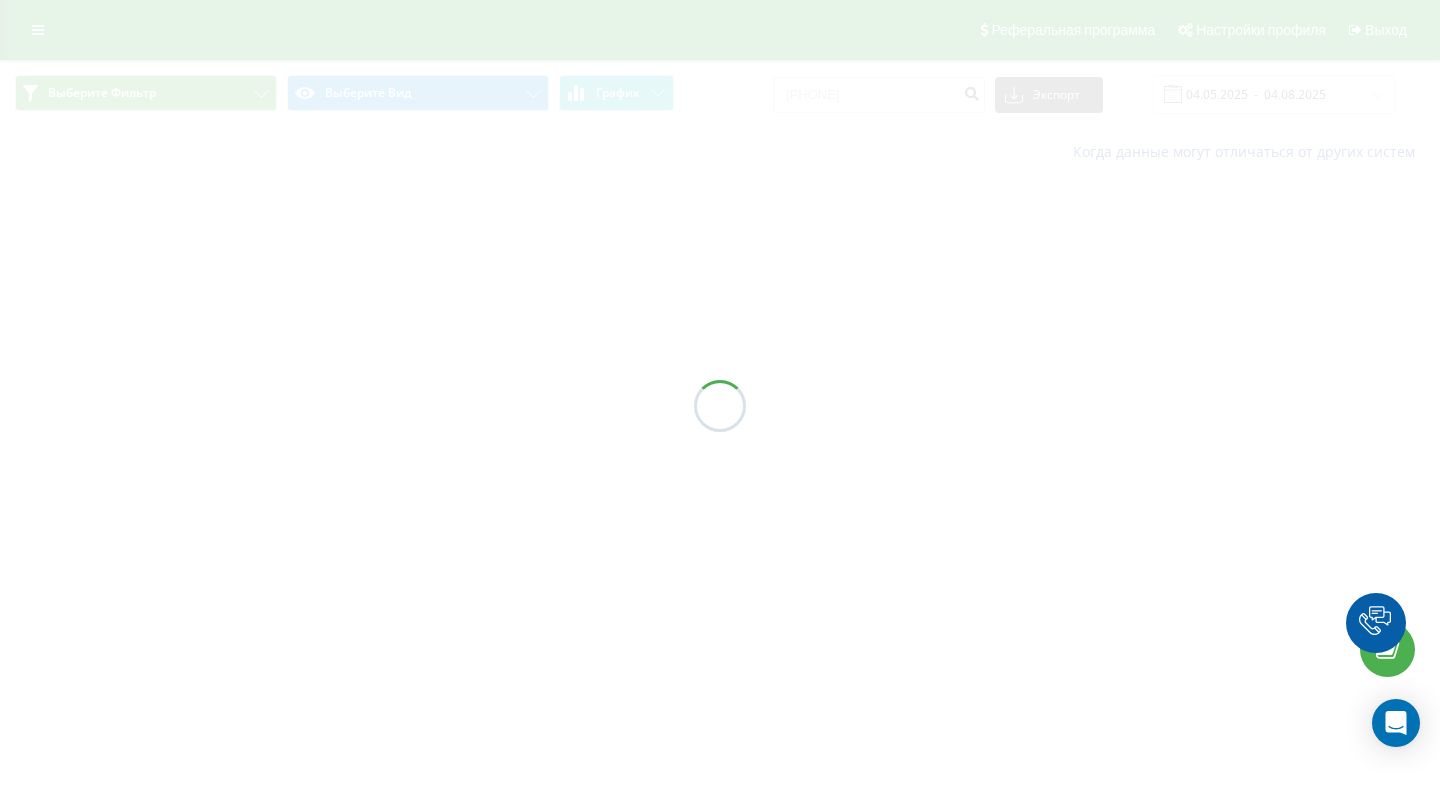 scroll, scrollTop: 0, scrollLeft: 0, axis: both 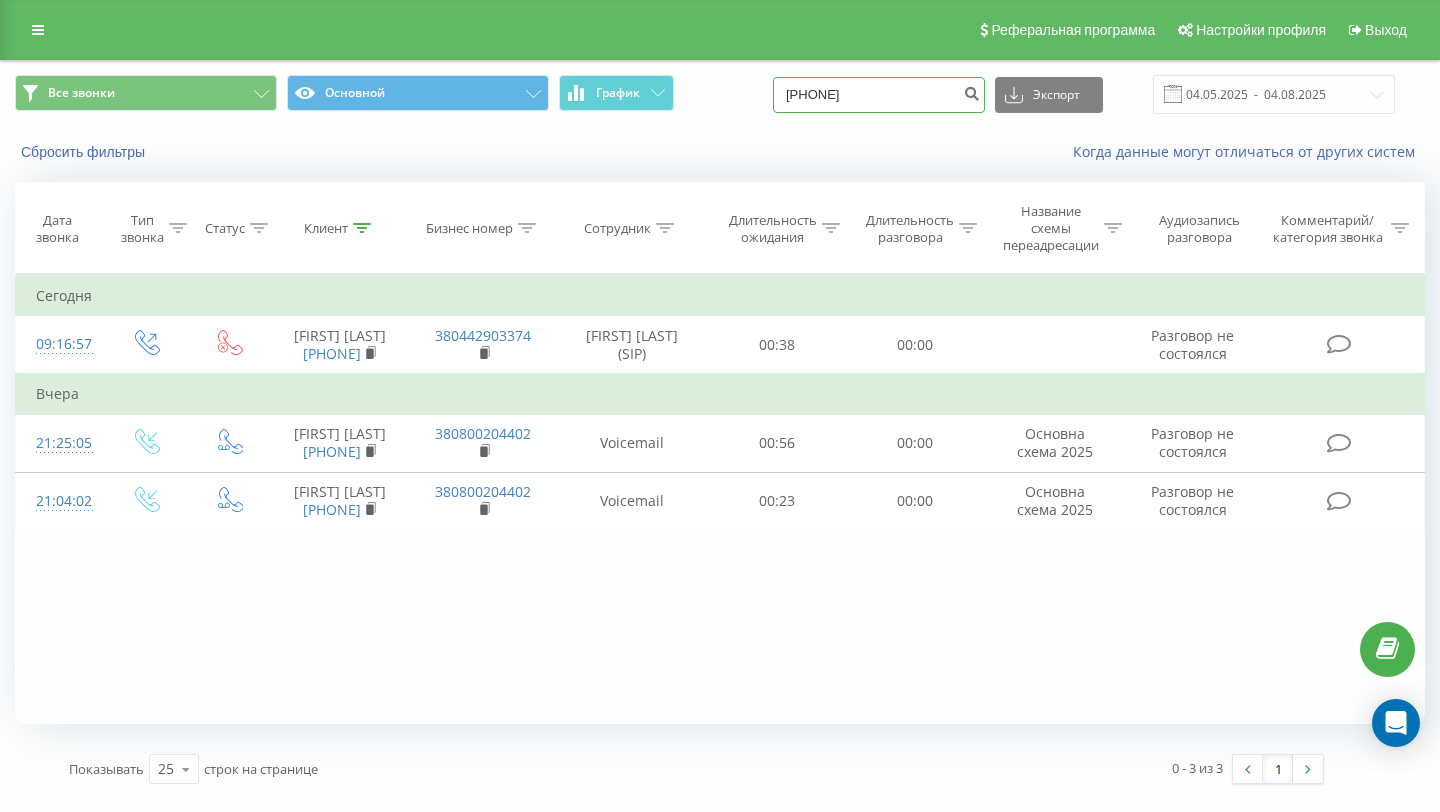 click on "380669212553" at bounding box center (879, 95) 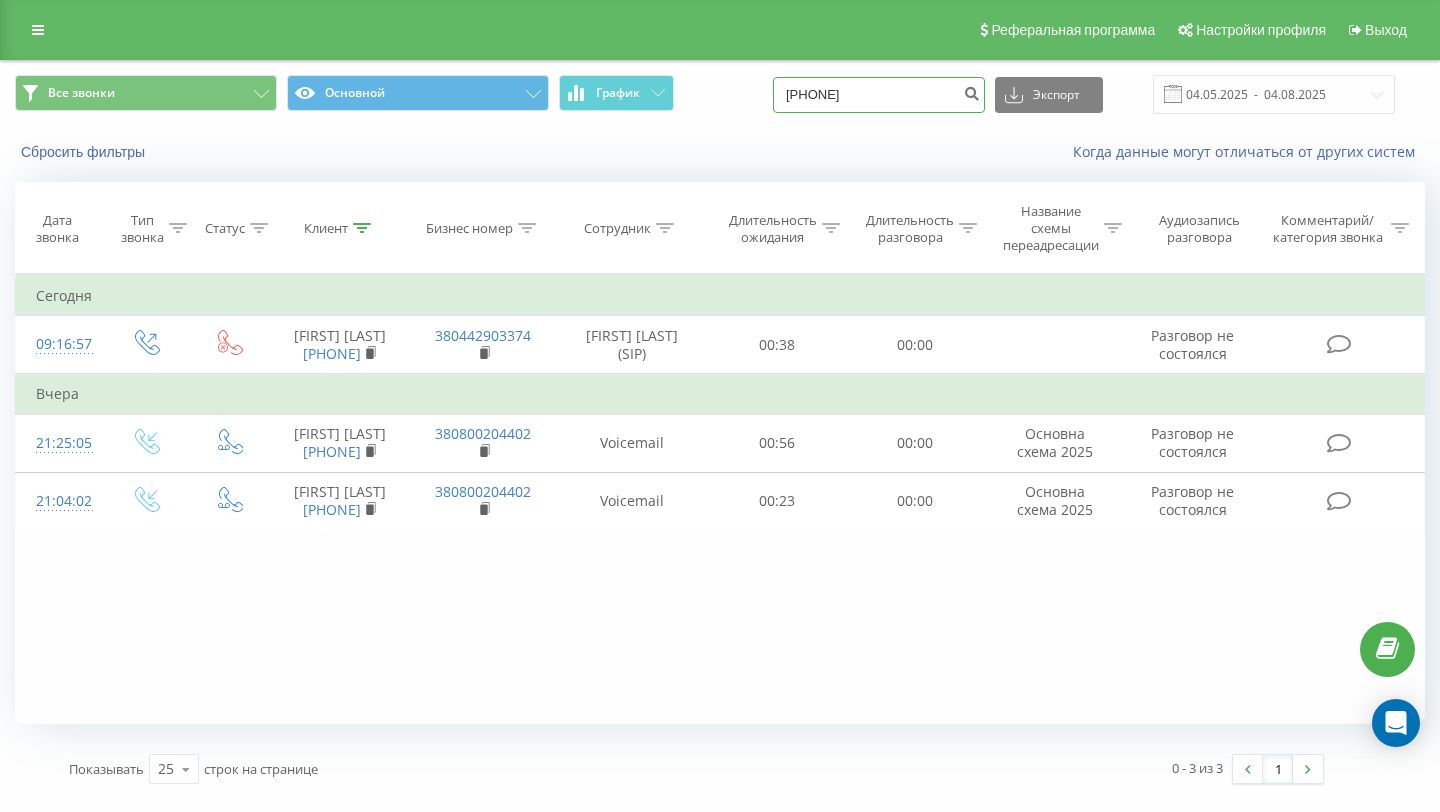 type on "380986605368" 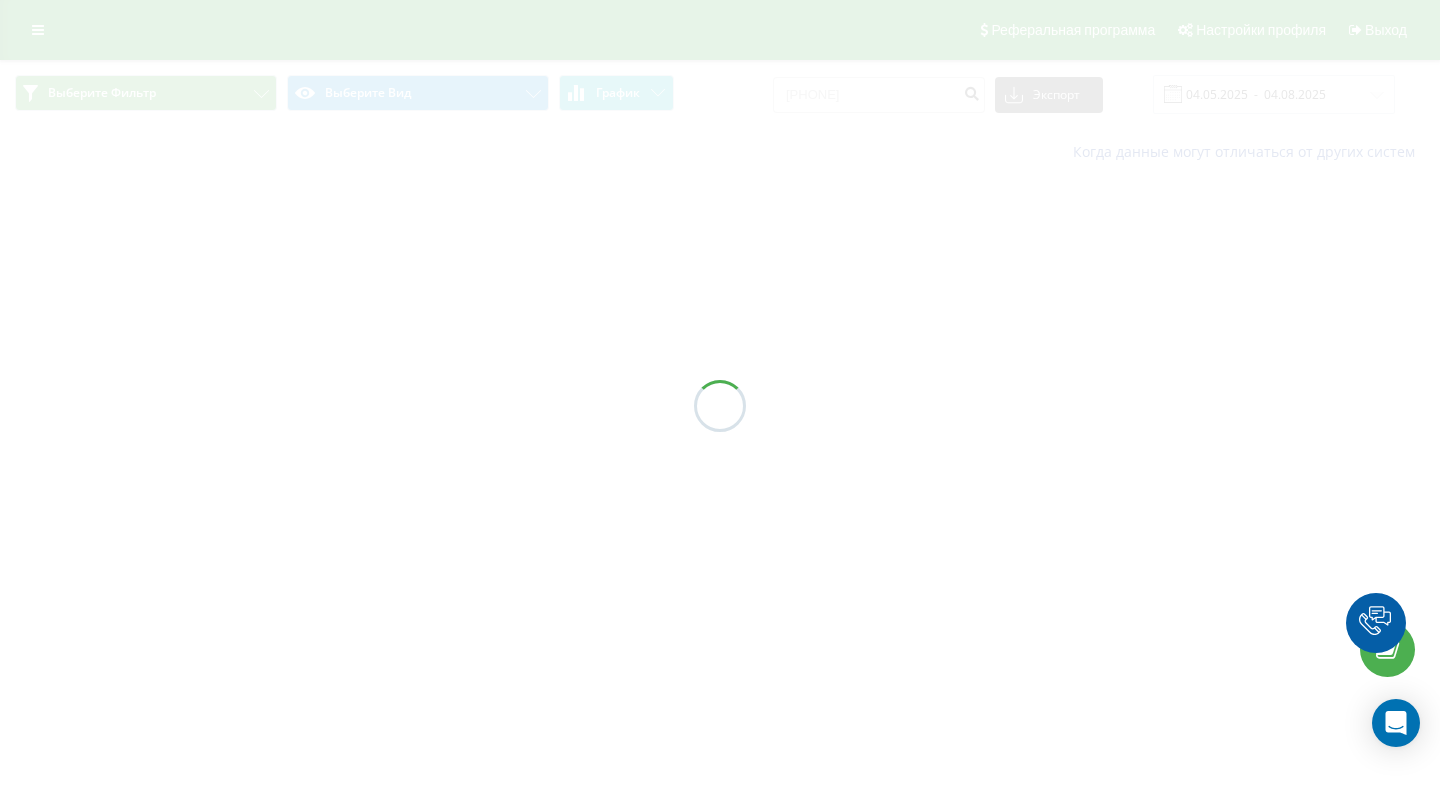 scroll, scrollTop: 0, scrollLeft: 0, axis: both 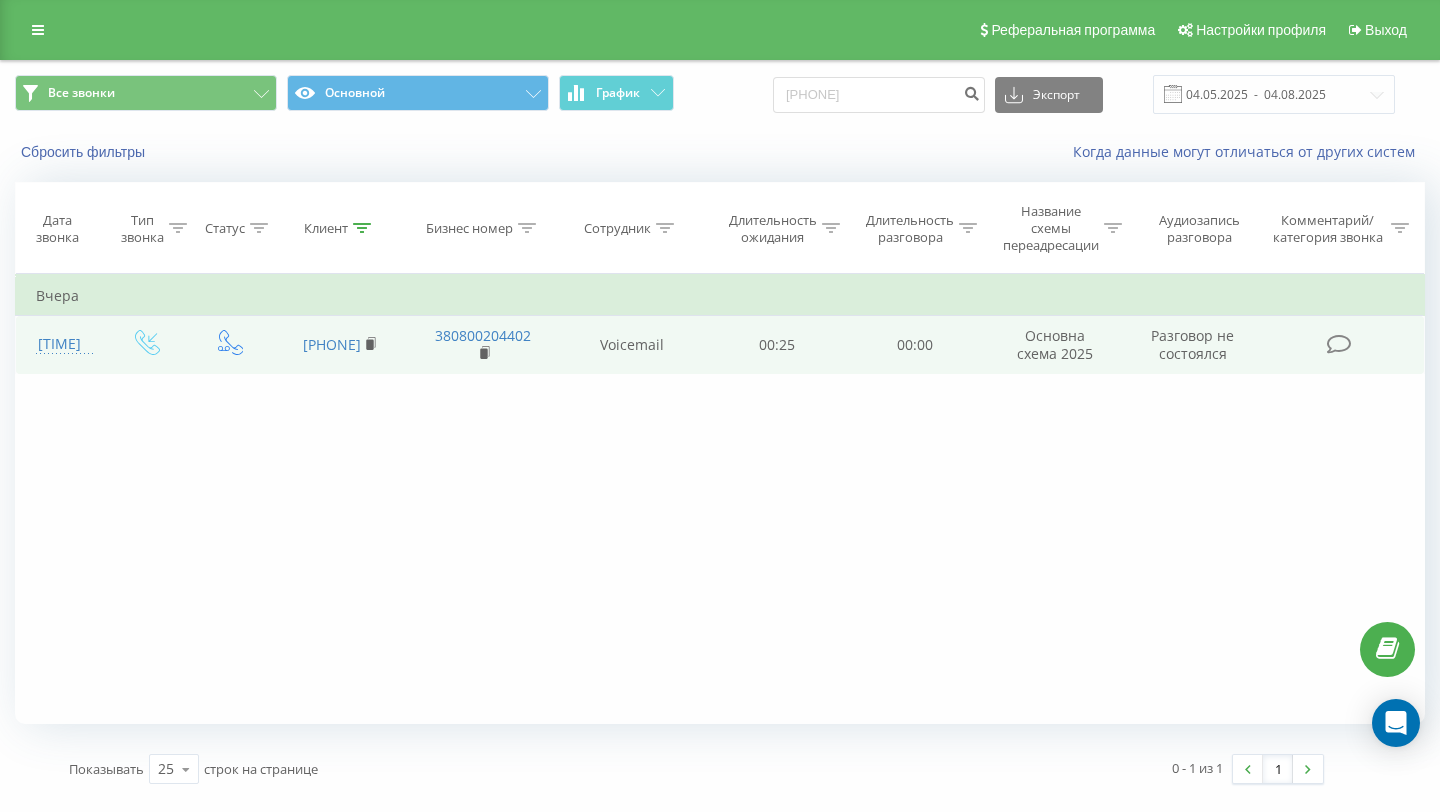 click on "[PHONE]" at bounding box center (340, 345) 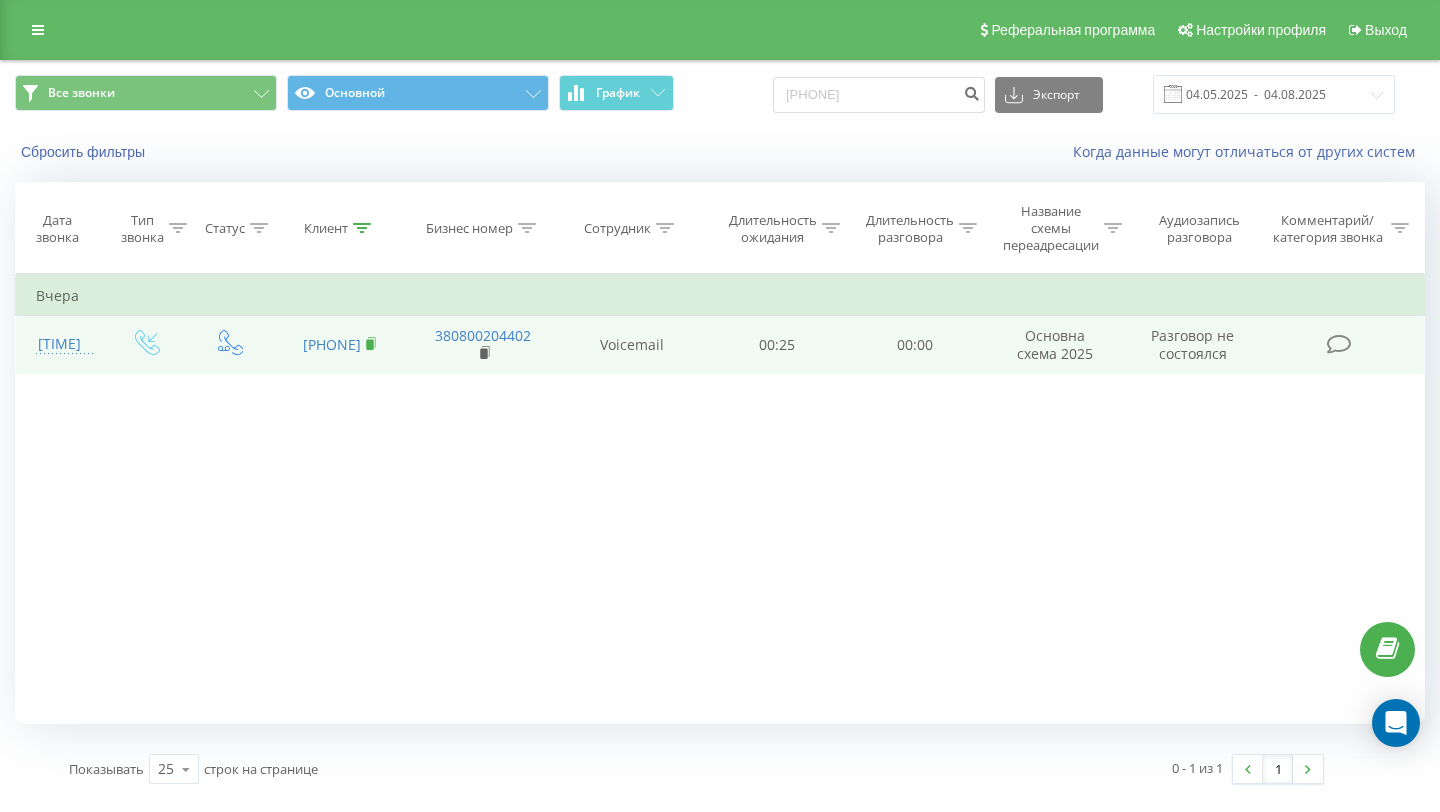 click 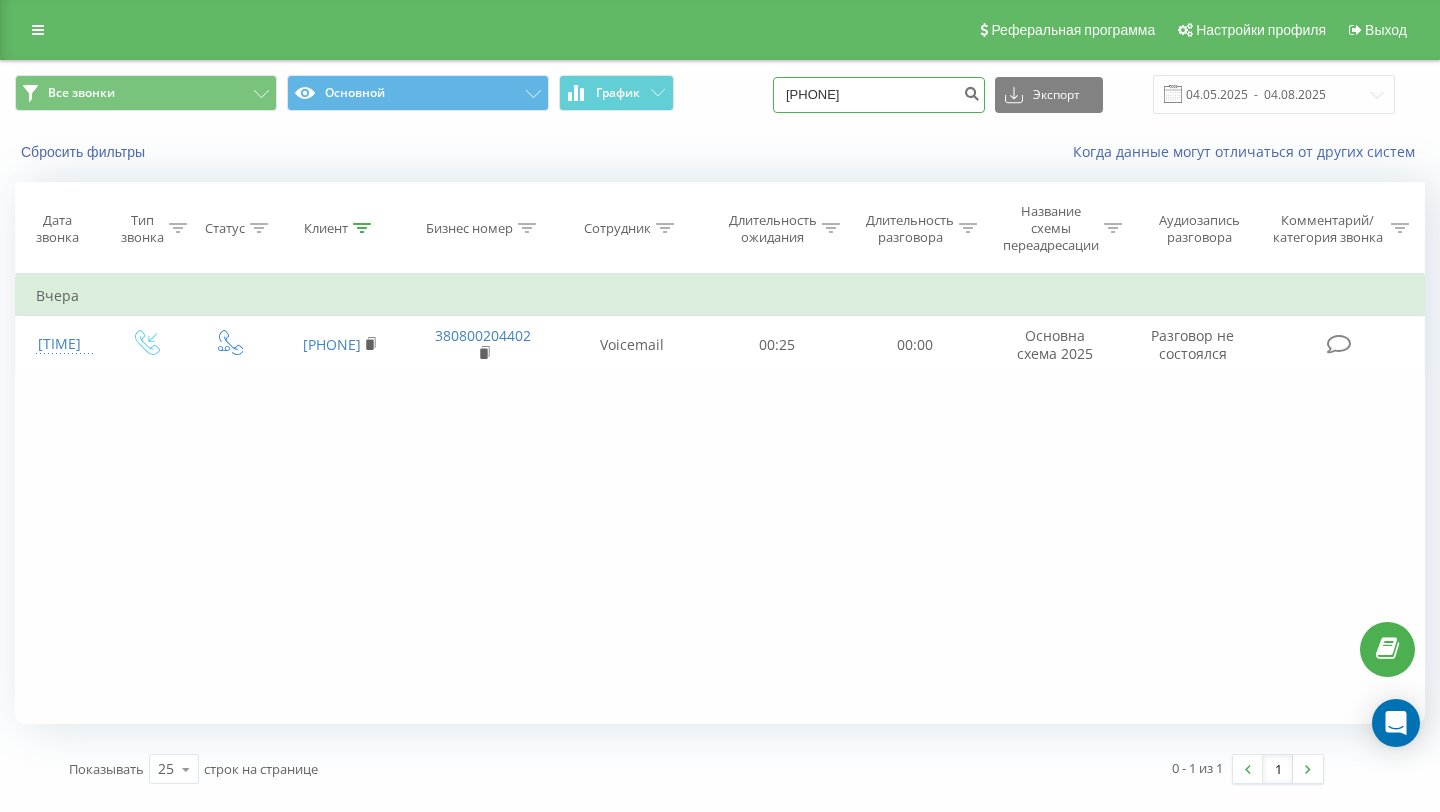 click on "[PHONE]" at bounding box center [879, 95] 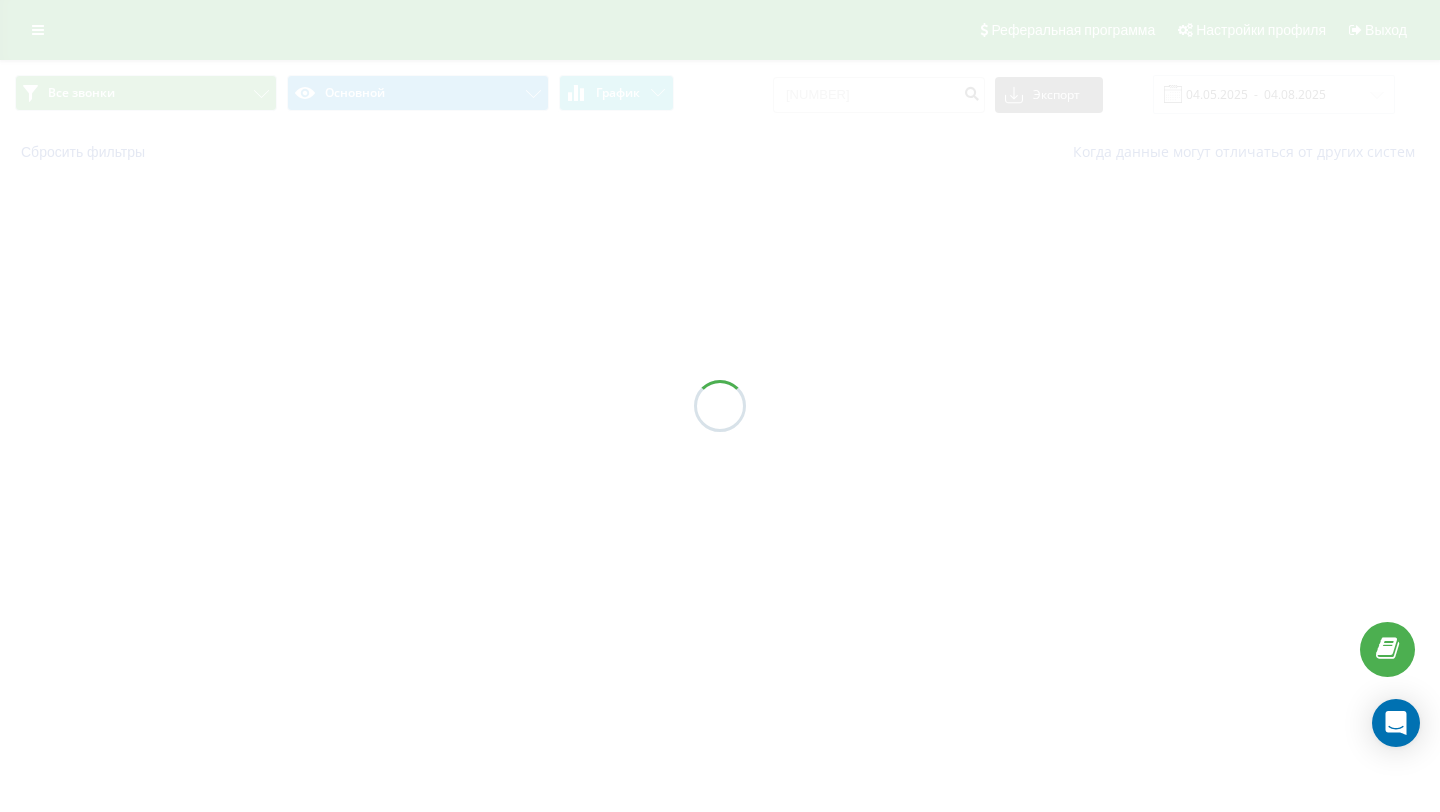 scroll, scrollTop: 0, scrollLeft: 0, axis: both 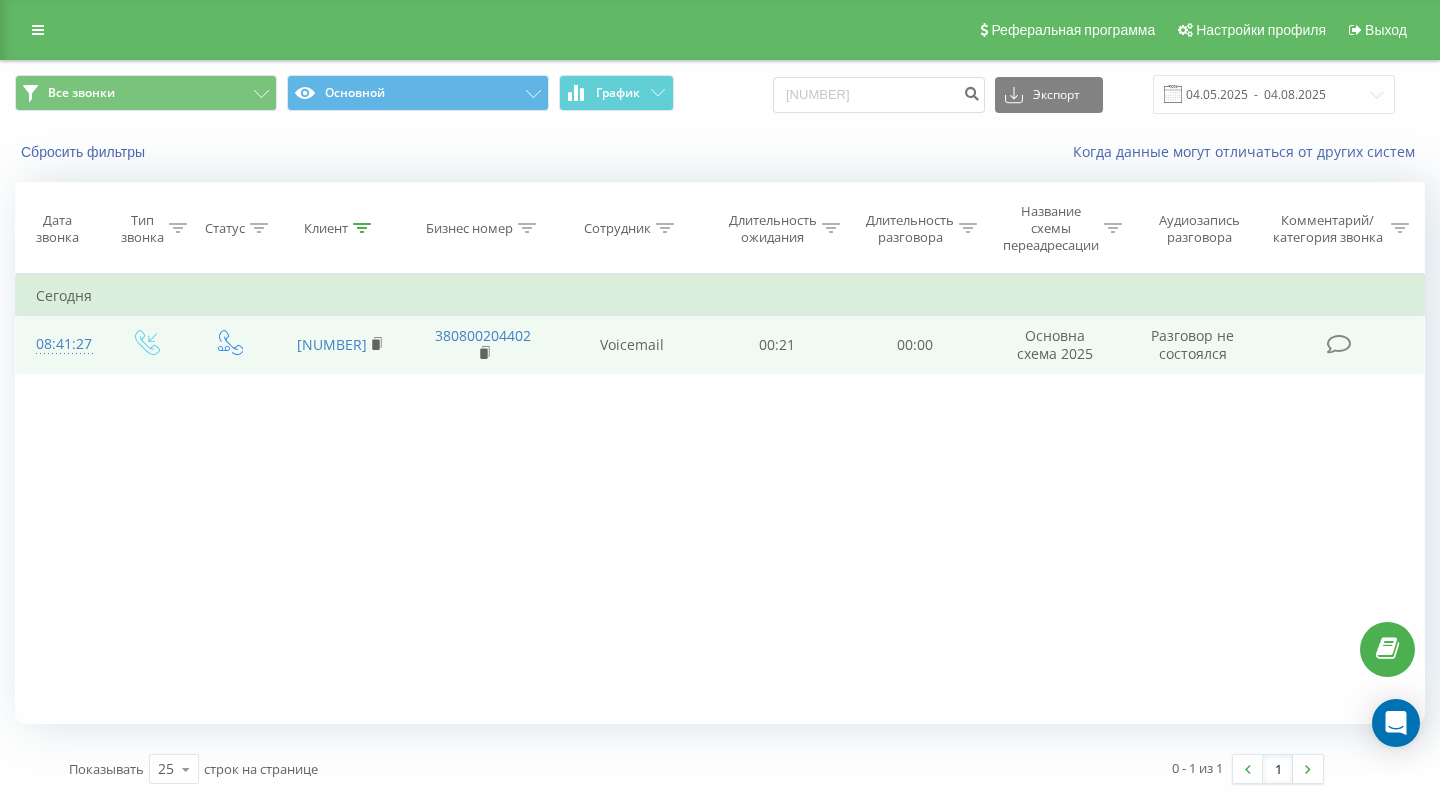 click on "[NUMBER]" at bounding box center (340, 345) 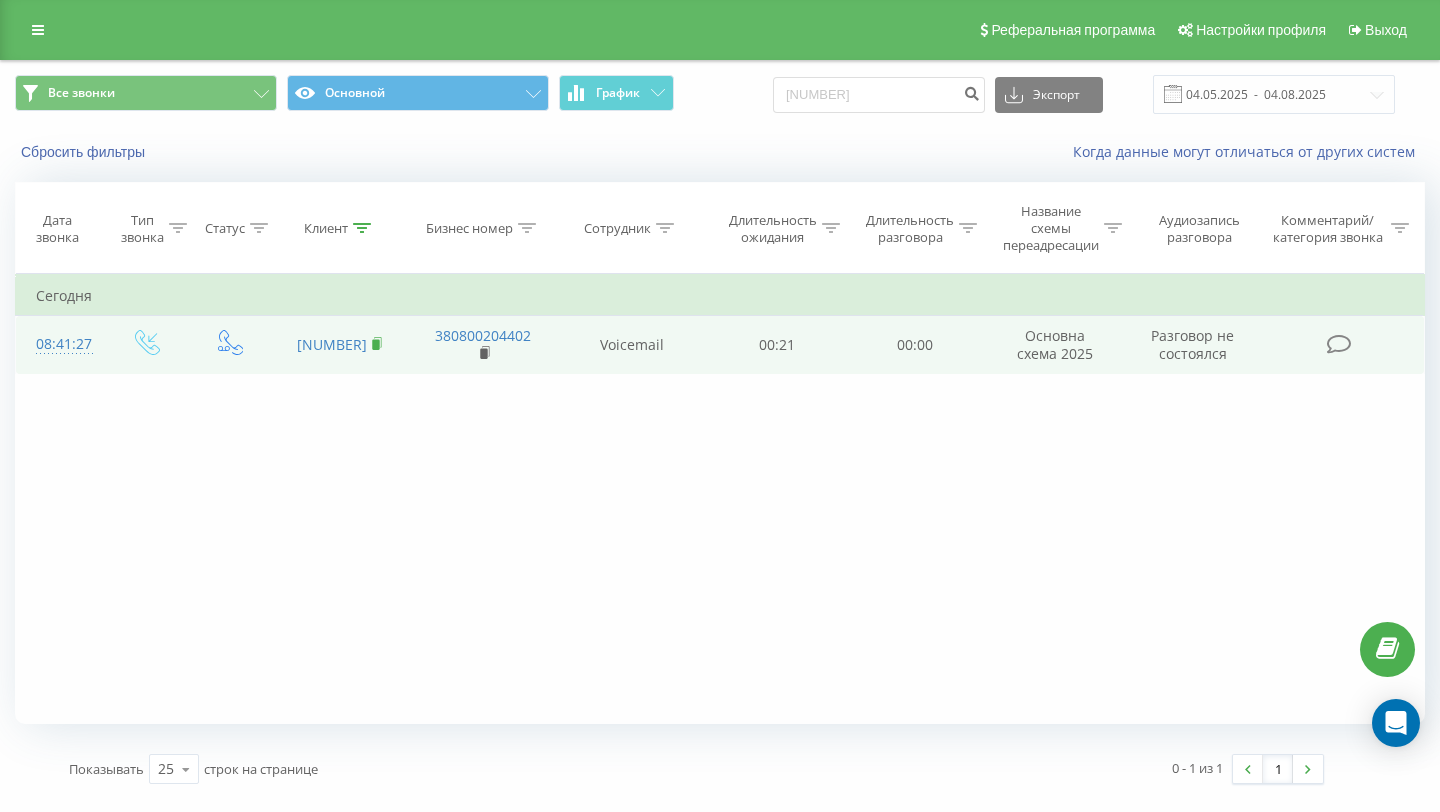click 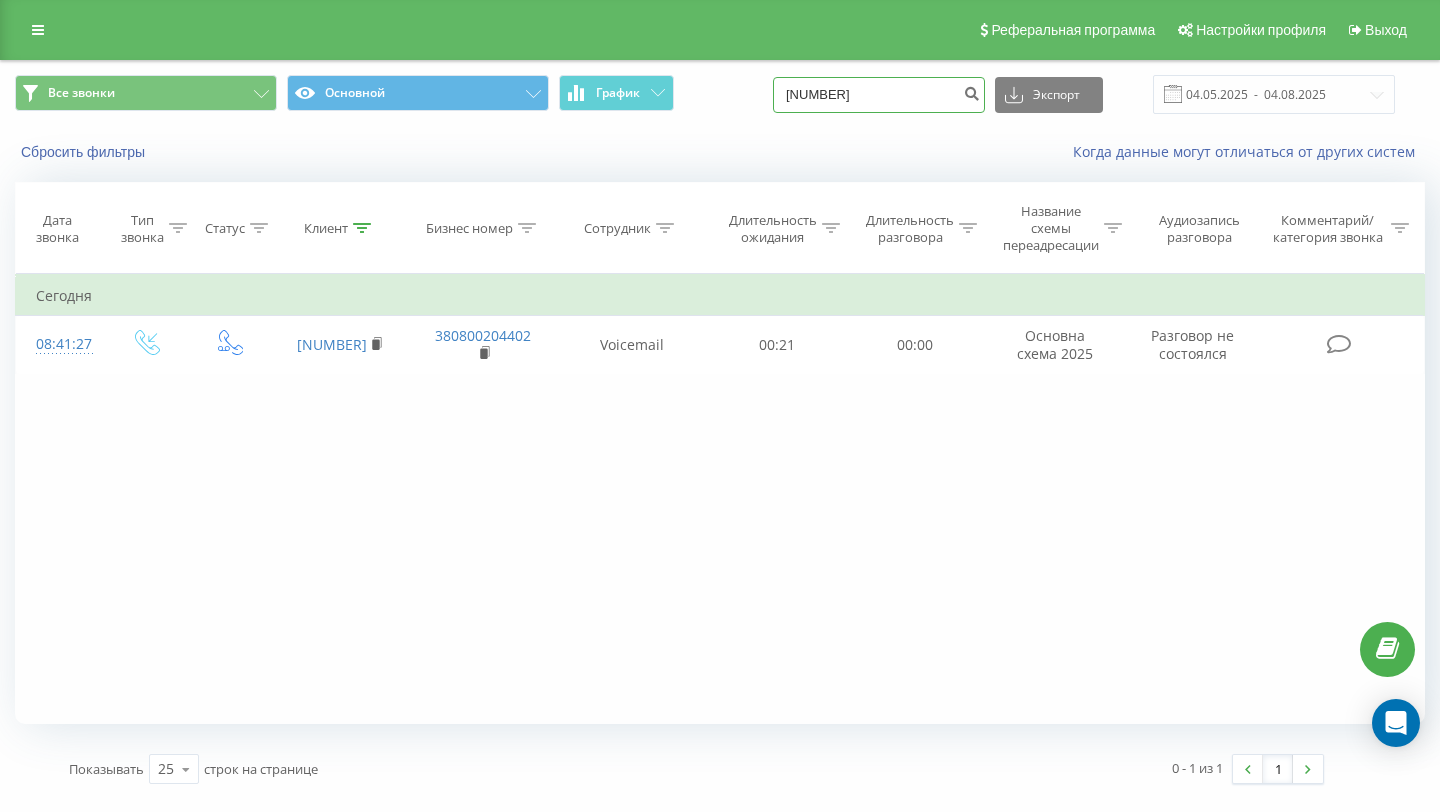 click on "380960026924" at bounding box center (879, 95) 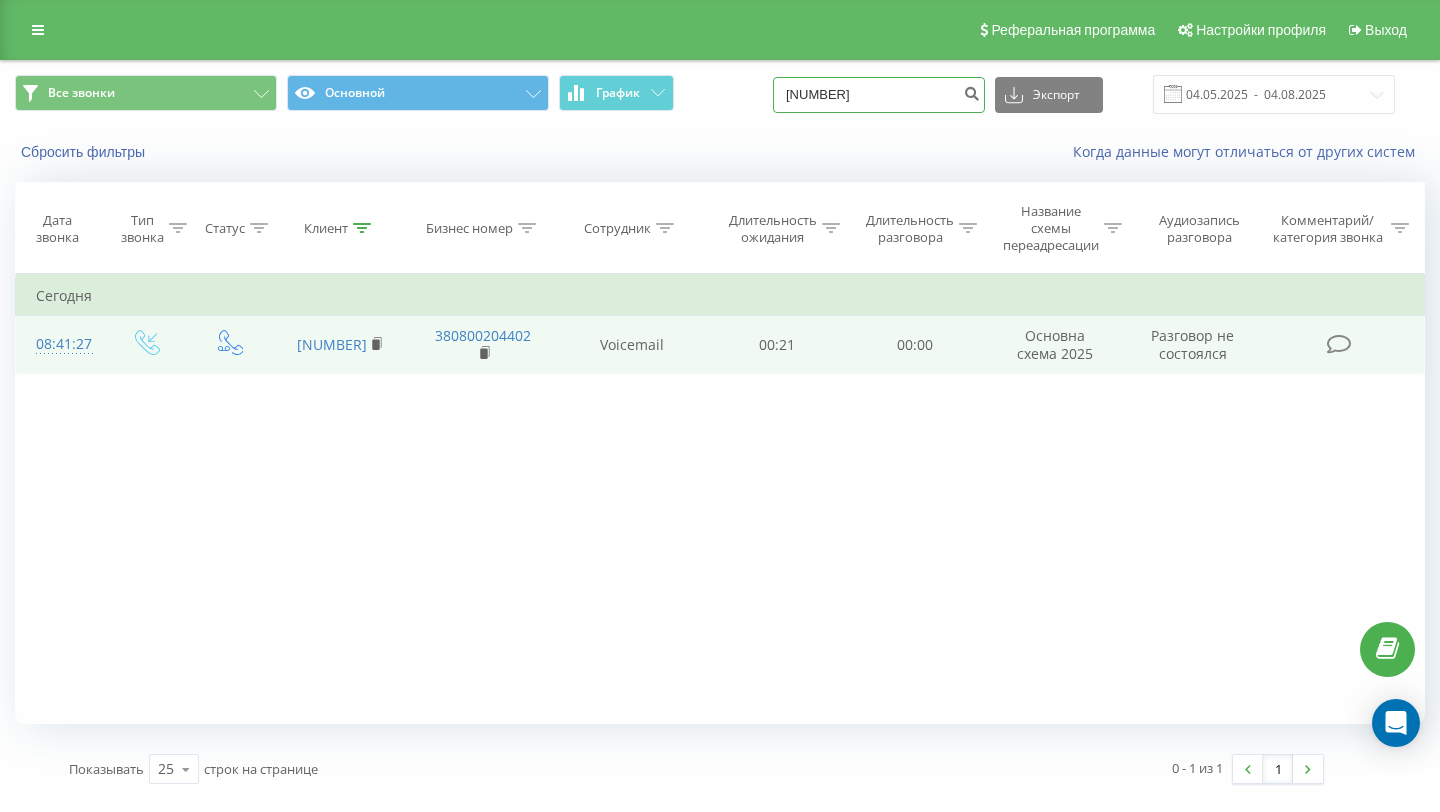 type on "[PHONE]" 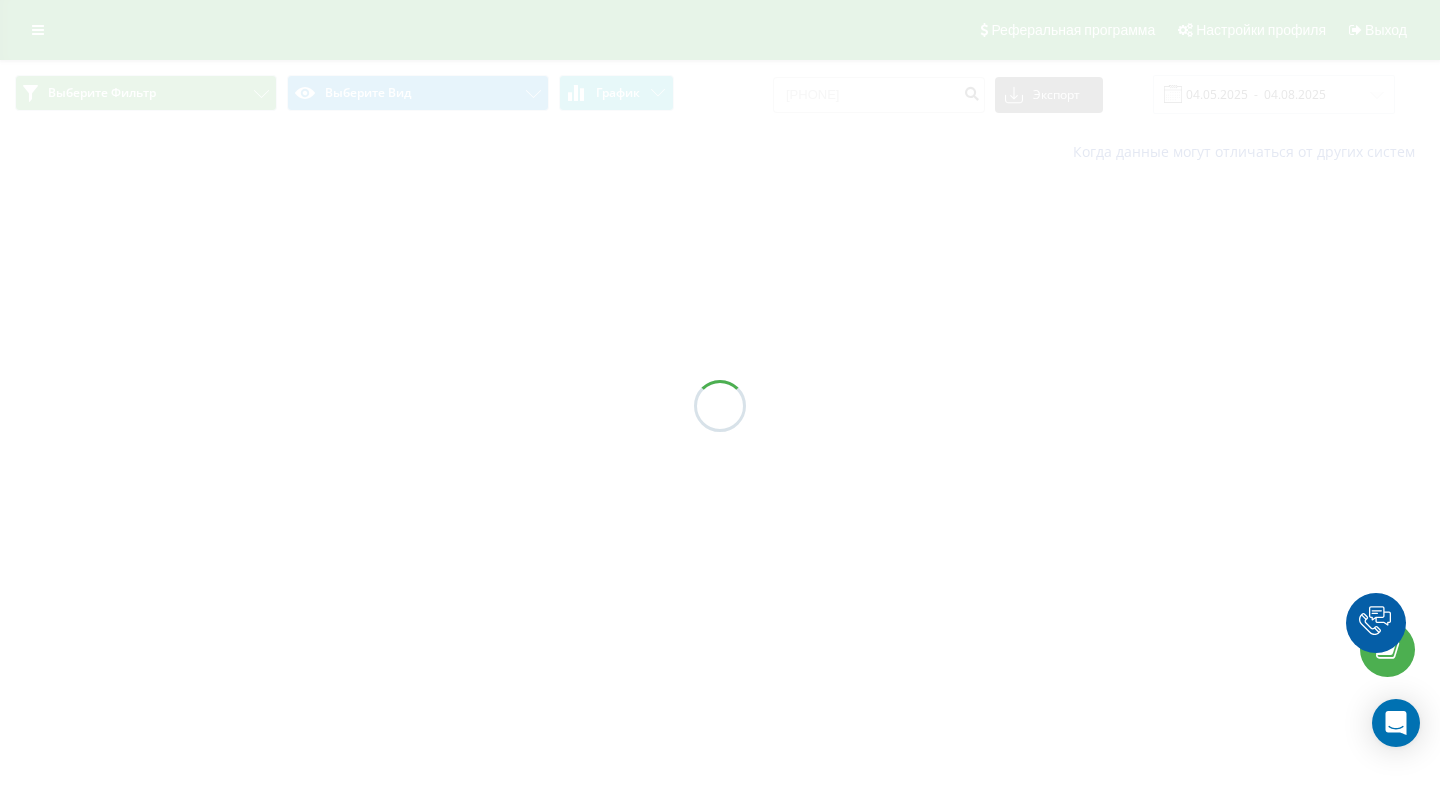 scroll, scrollTop: 0, scrollLeft: 0, axis: both 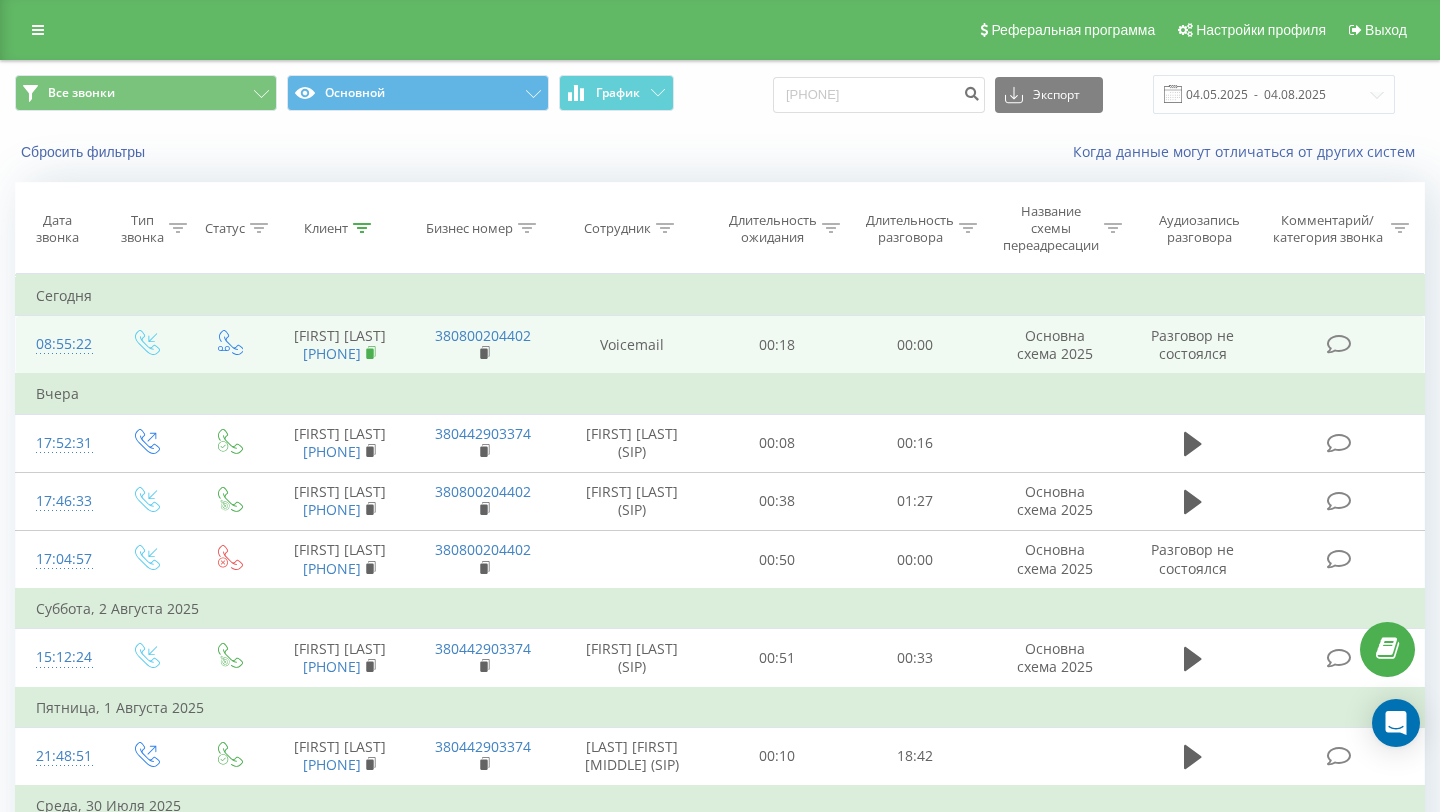 click 